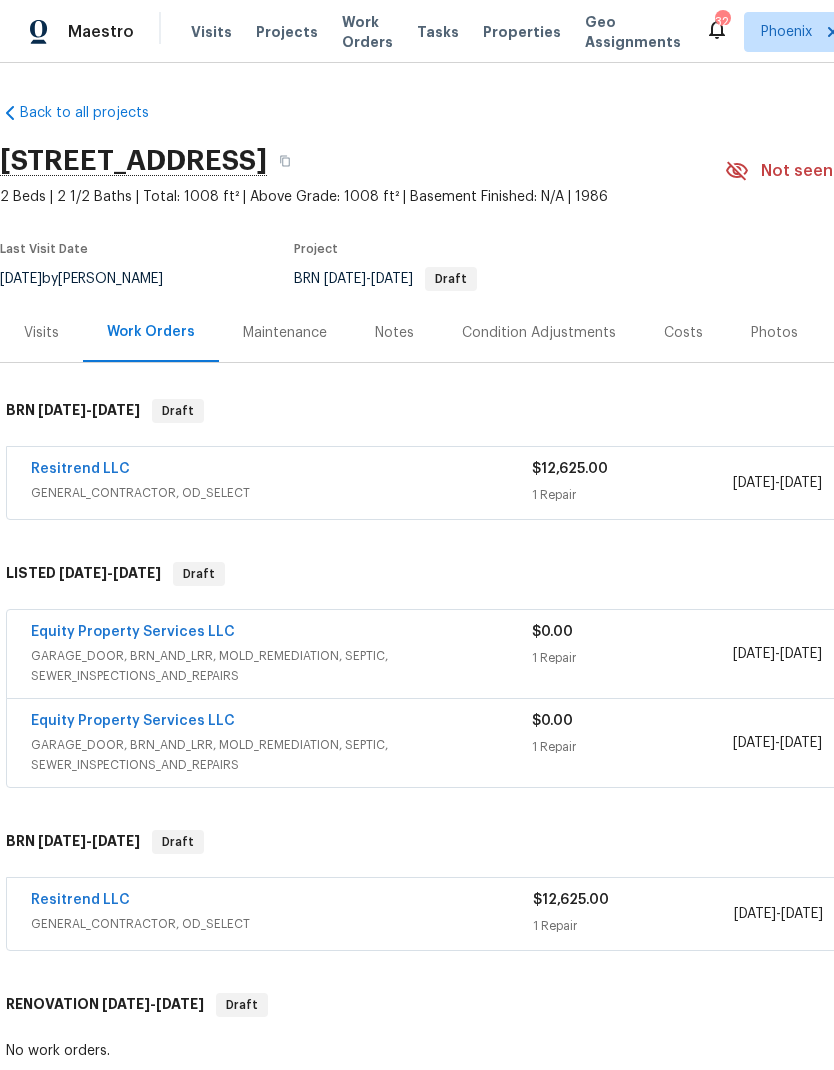 scroll, scrollTop: 0, scrollLeft: 0, axis: both 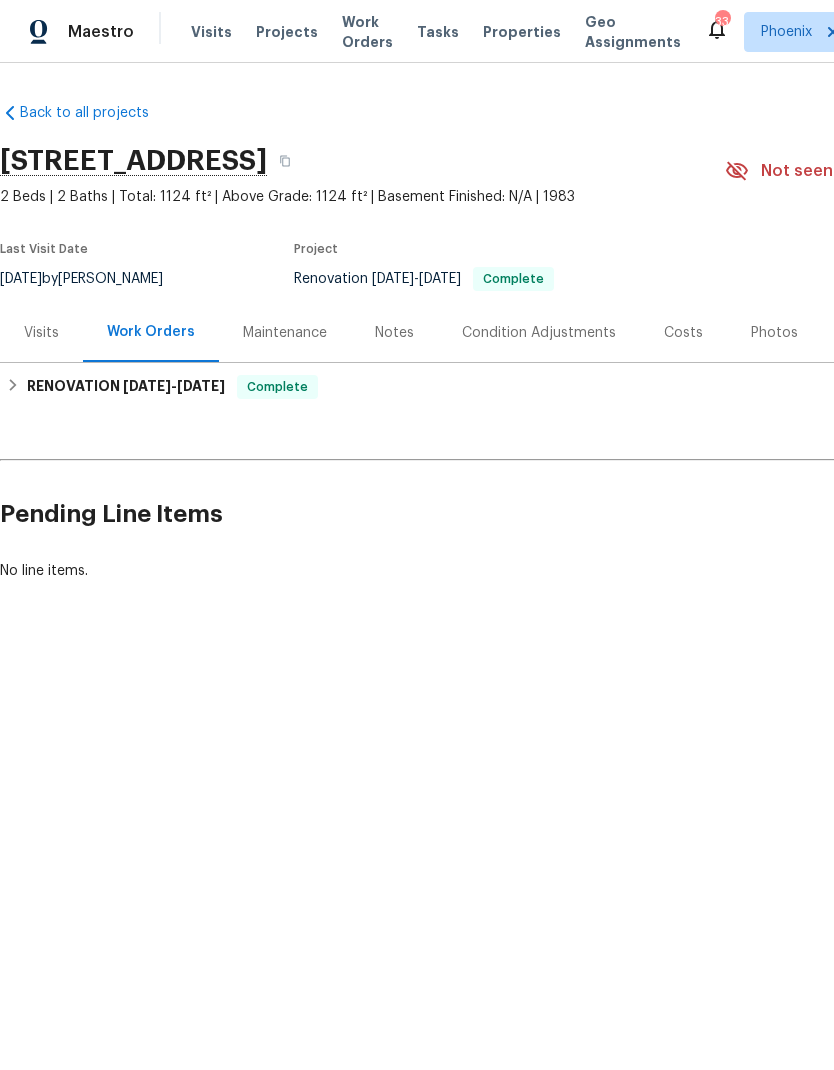 click on "Properties" at bounding box center (522, 32) 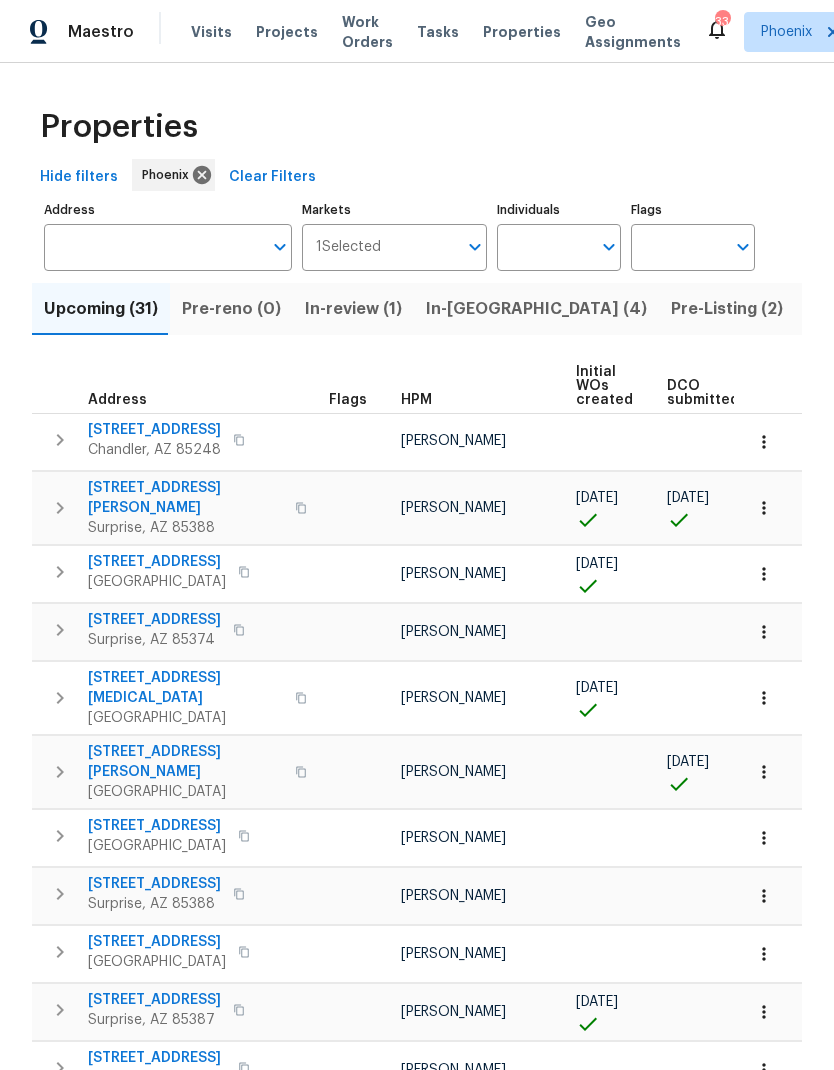 click on "Address" at bounding box center [153, 247] 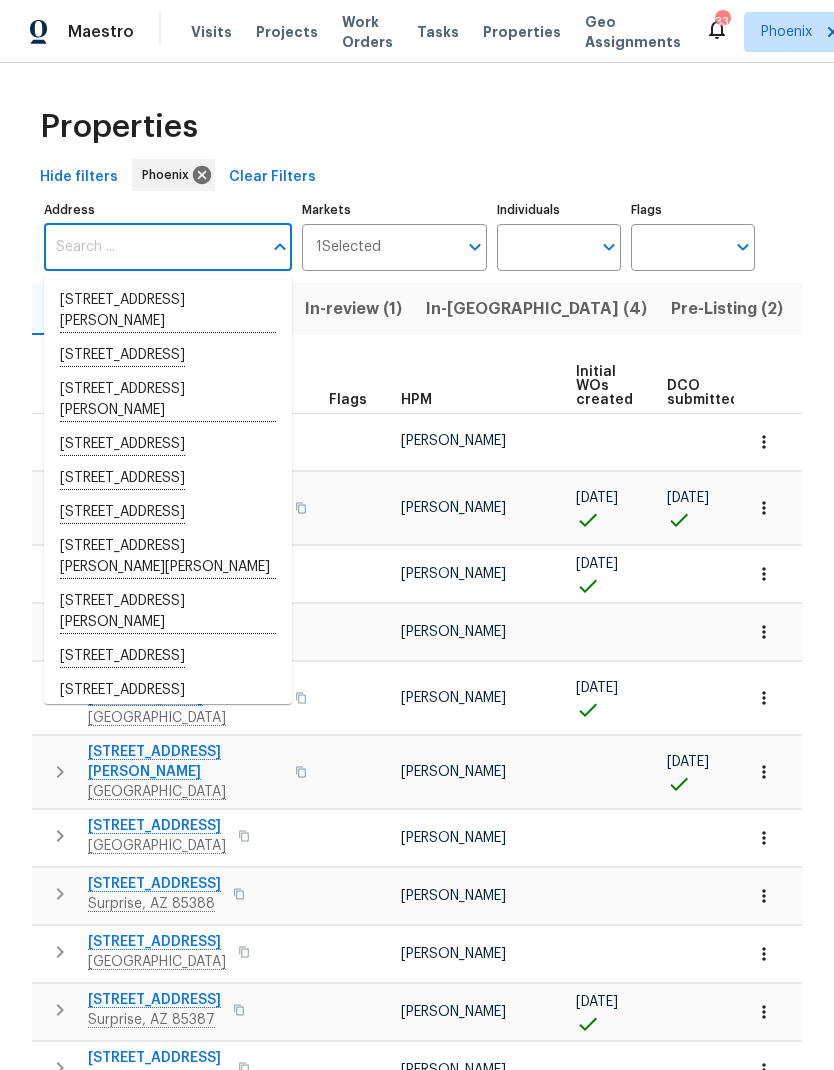 click on "Projects" at bounding box center [287, 32] 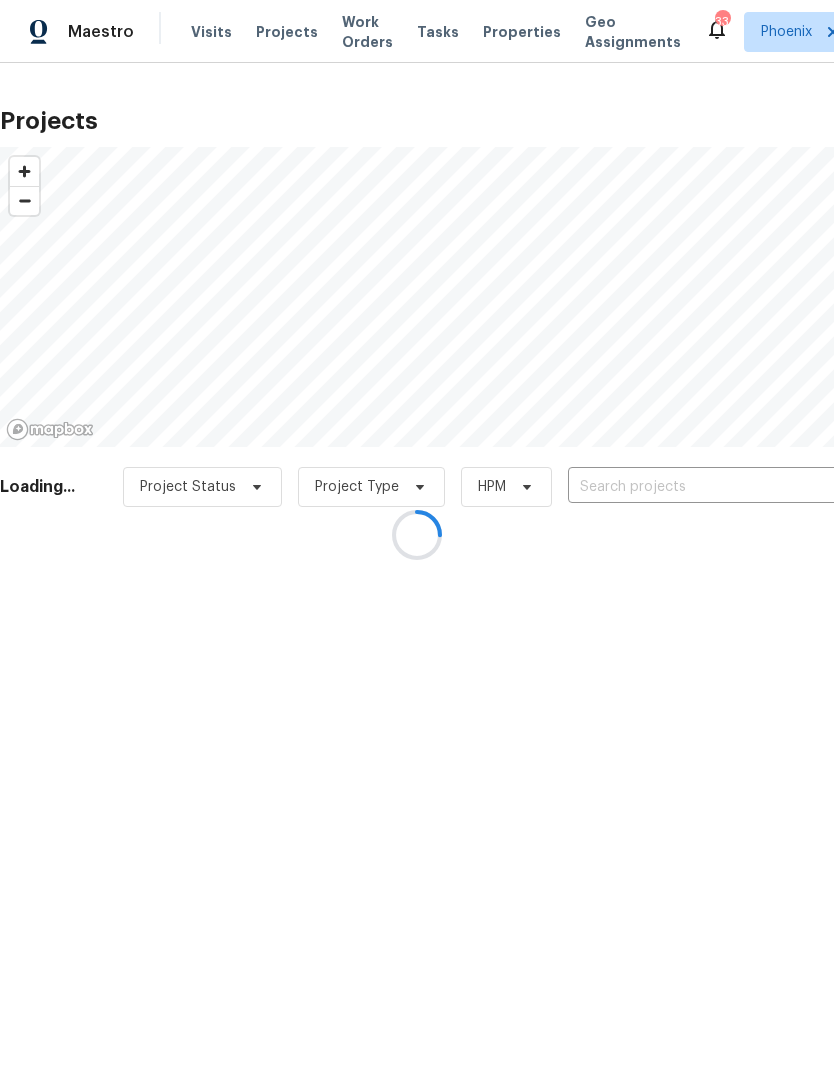 click at bounding box center [417, 535] 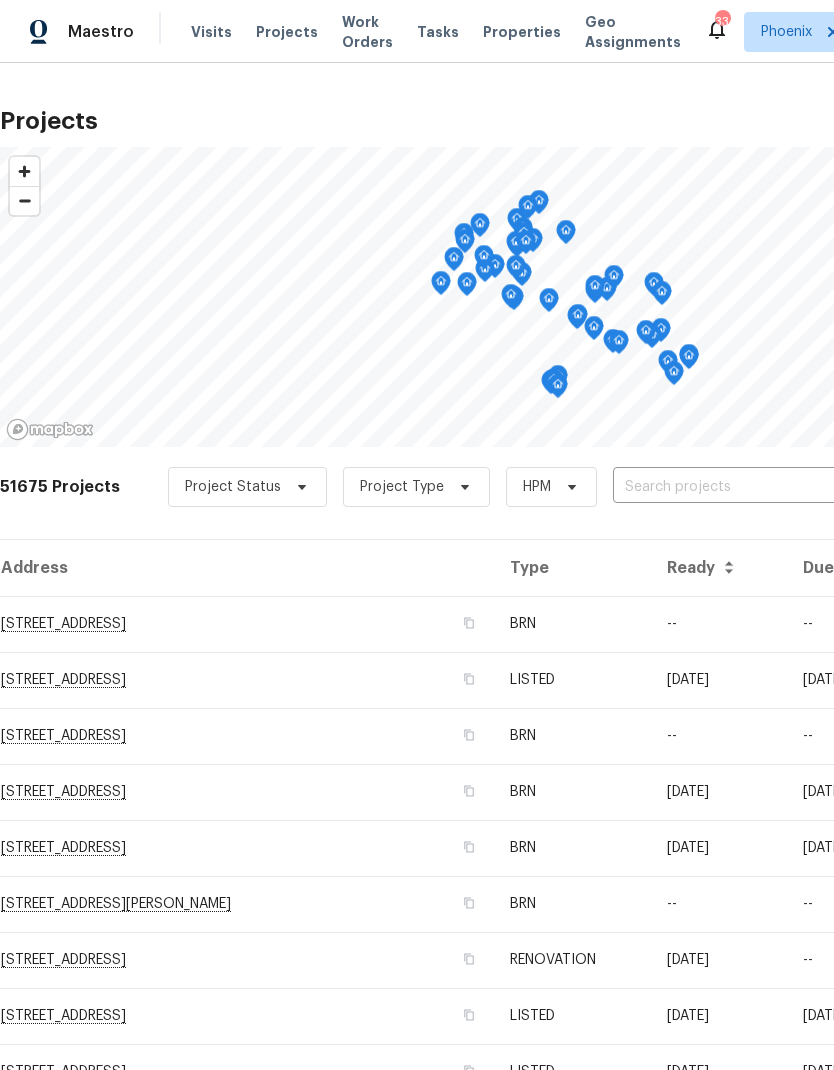 click at bounding box center [727, 487] 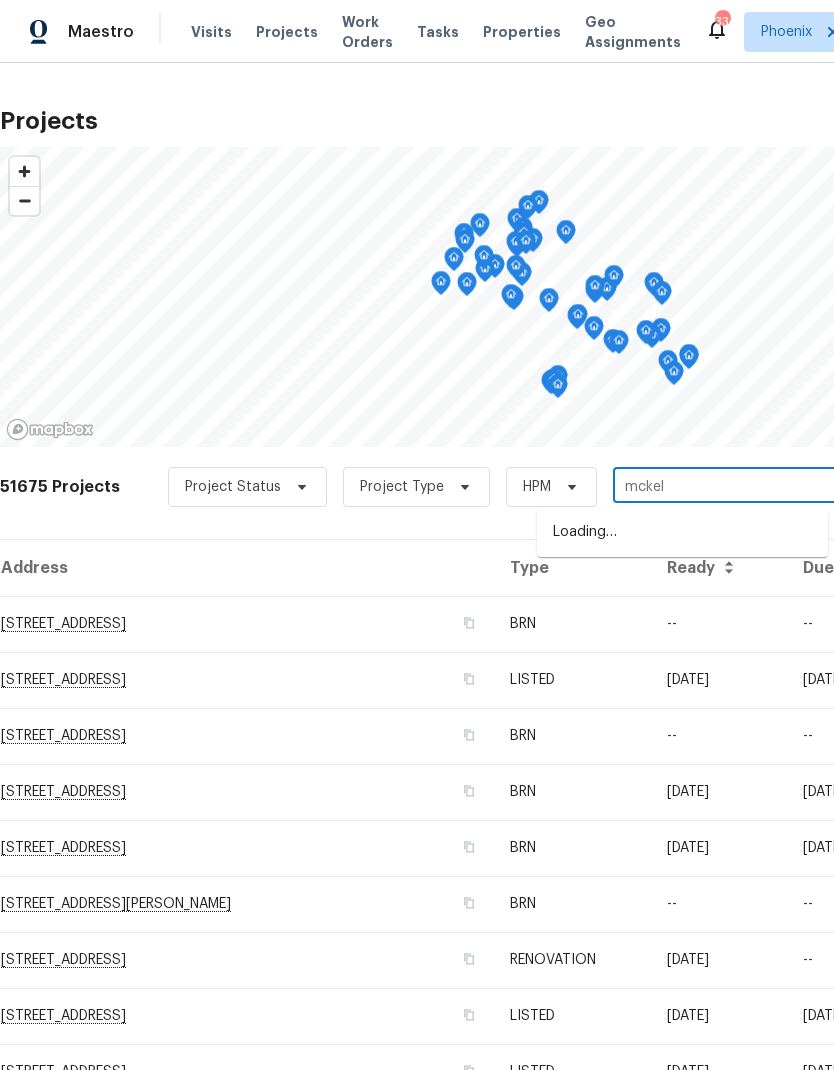 type on "mckell" 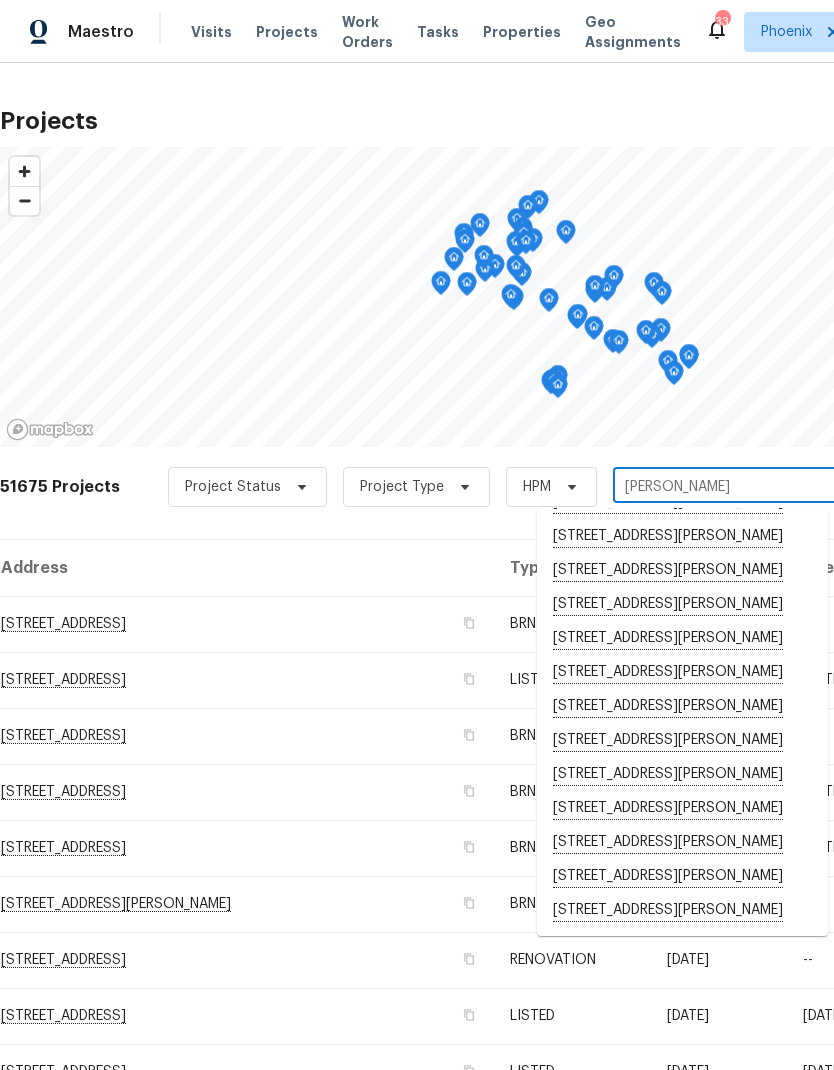 scroll, scrollTop: 381, scrollLeft: 0, axis: vertical 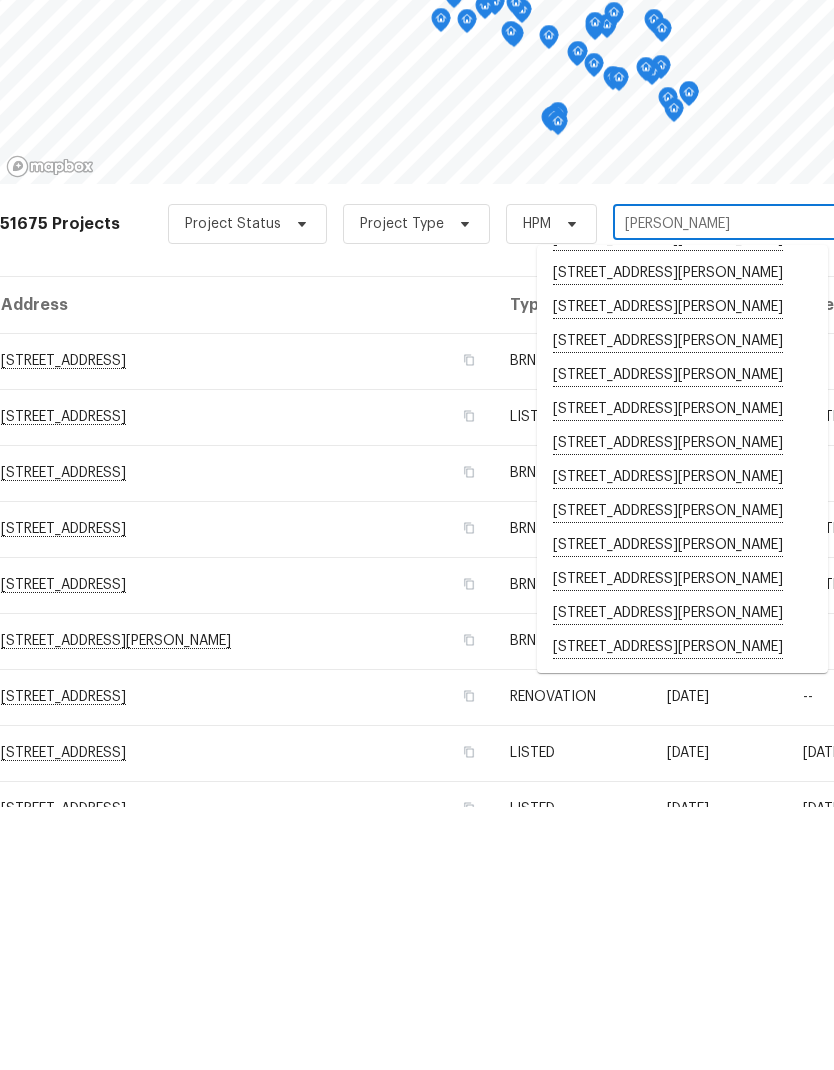 click on "3134 E McKellips Rd Unit 50, Mesa, AZ 85213" at bounding box center [682, 843] 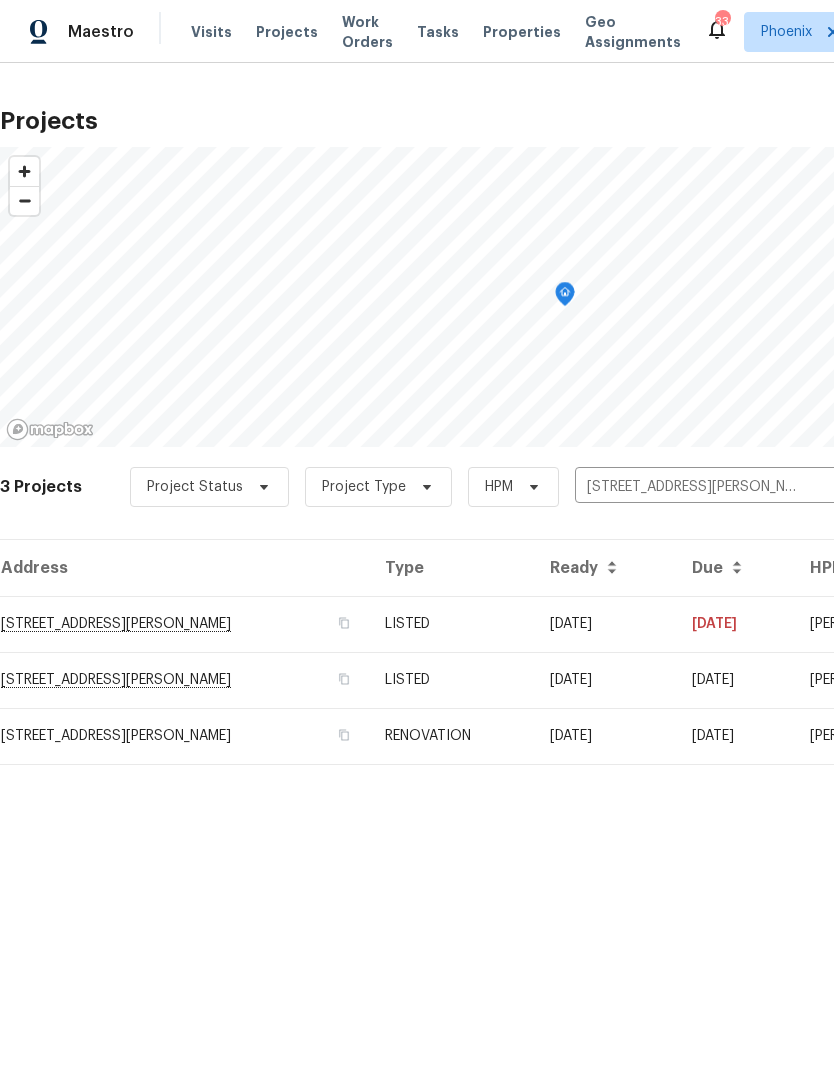 click on "3134 E McKellips Rd Unit 50, Mesa, AZ 85213" at bounding box center (184, 624) 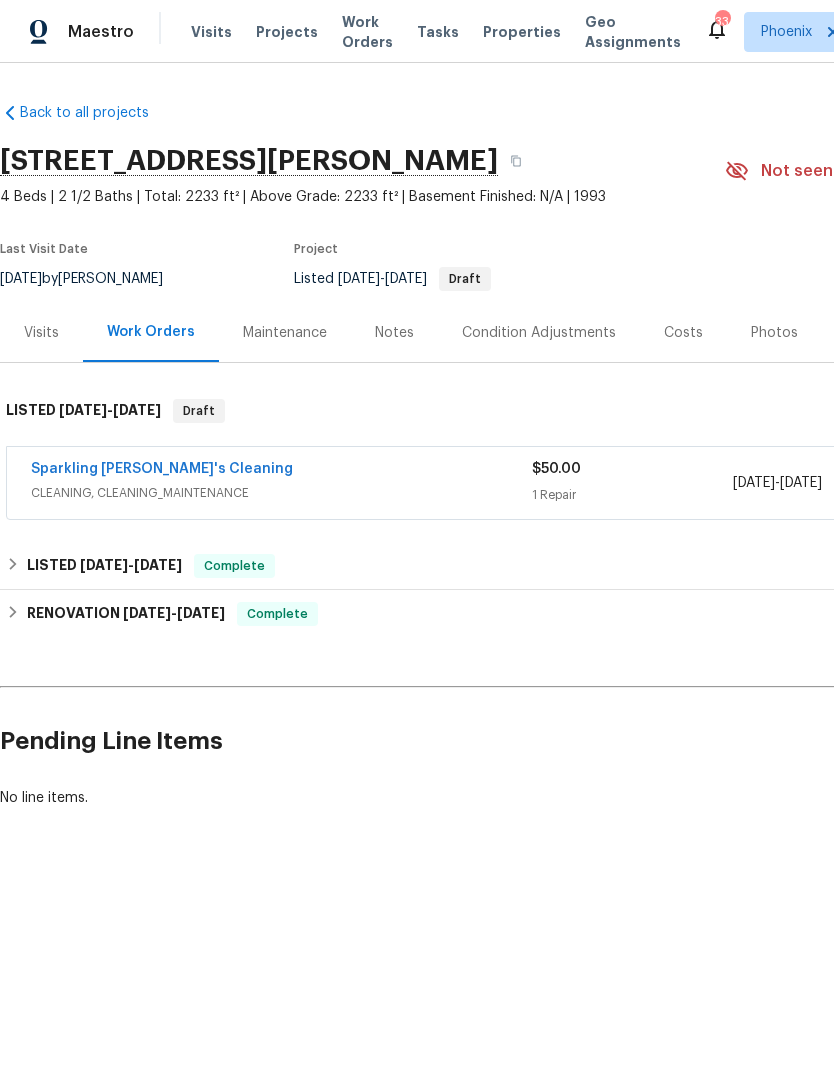 scroll, scrollTop: 0, scrollLeft: 0, axis: both 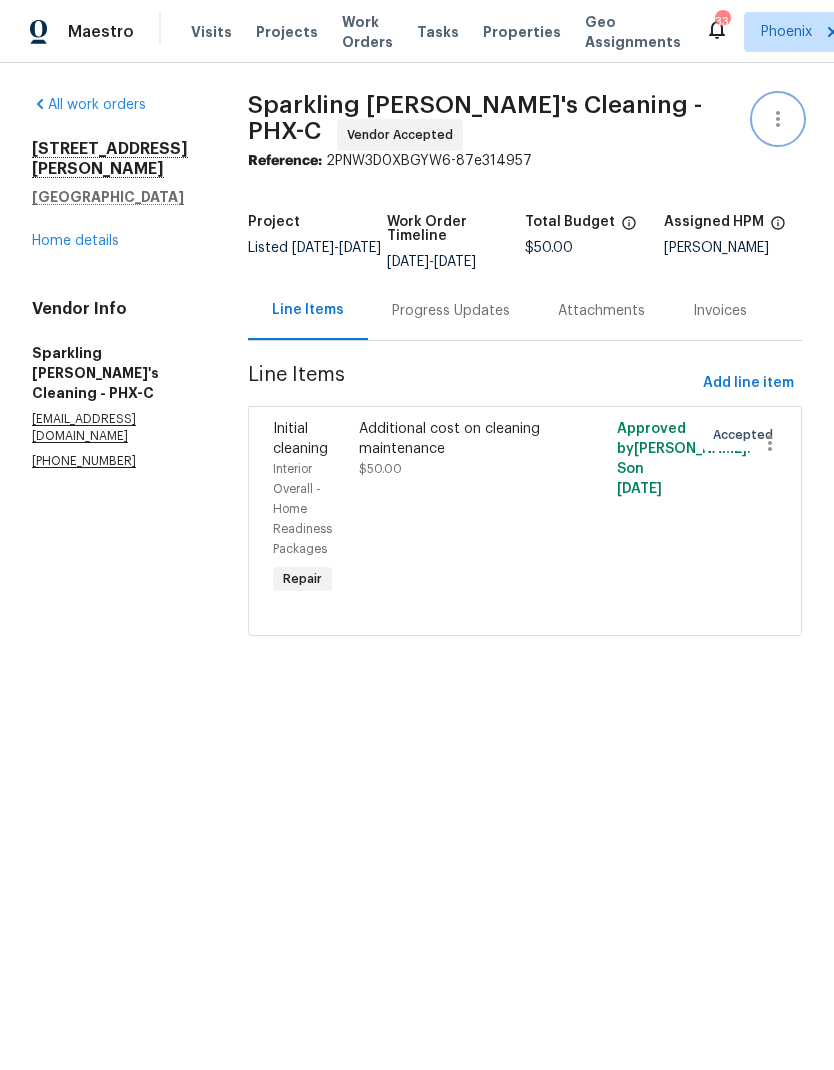 click 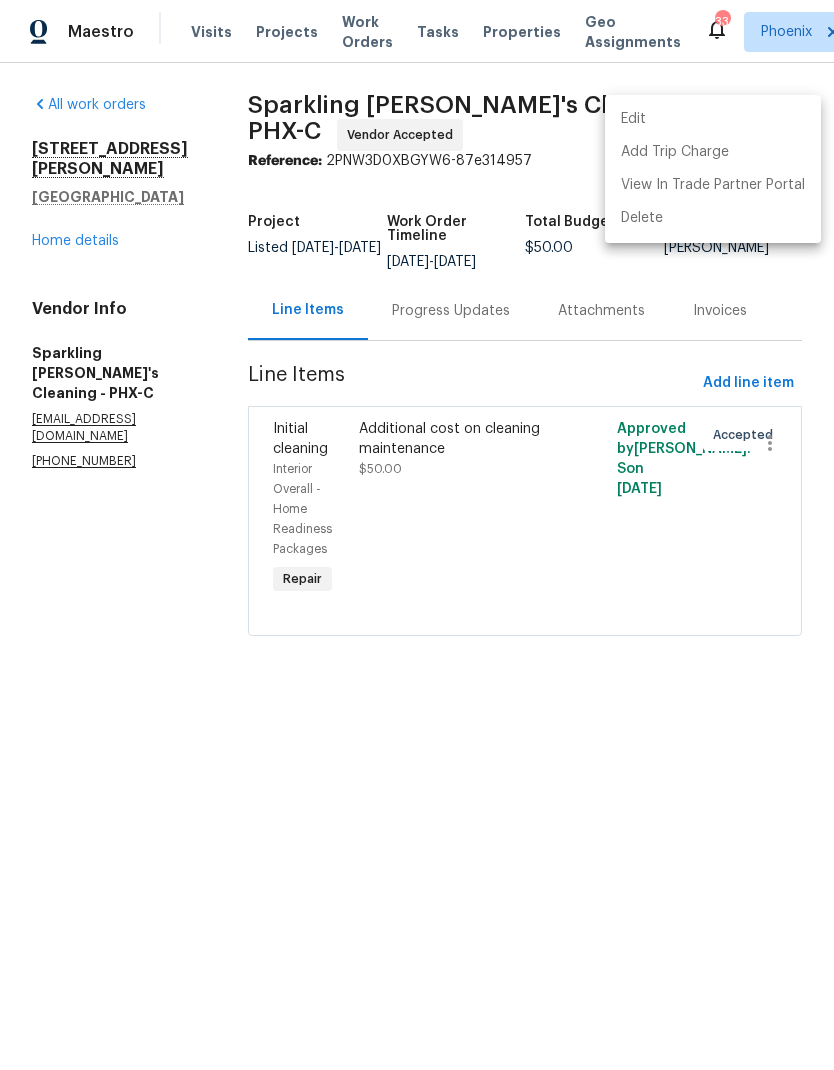 click at bounding box center (417, 535) 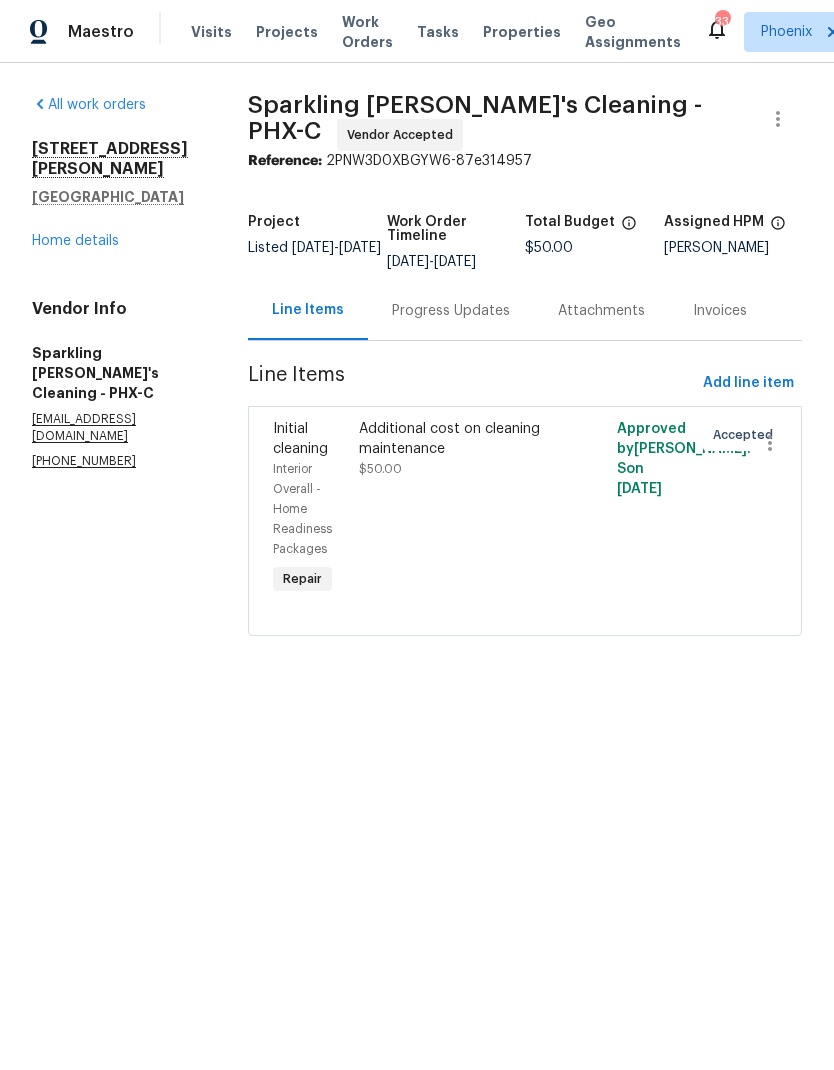 click on "Home details" at bounding box center (75, 241) 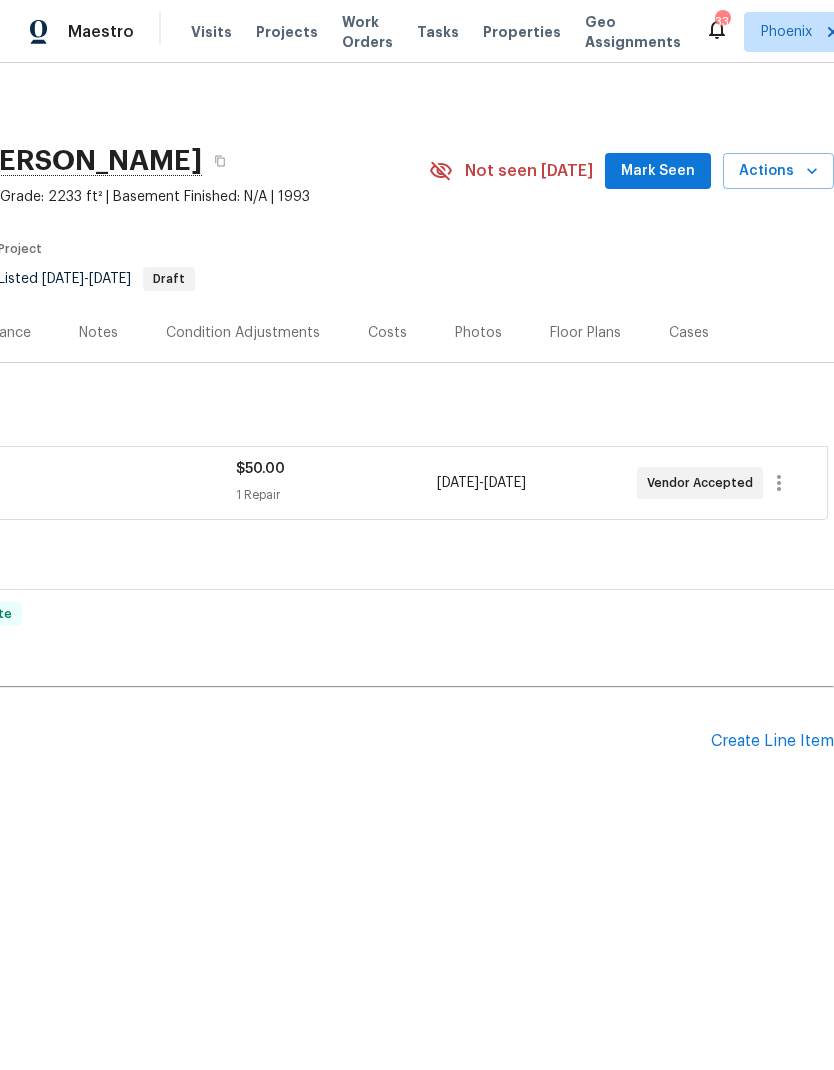 scroll, scrollTop: 0, scrollLeft: 296, axis: horizontal 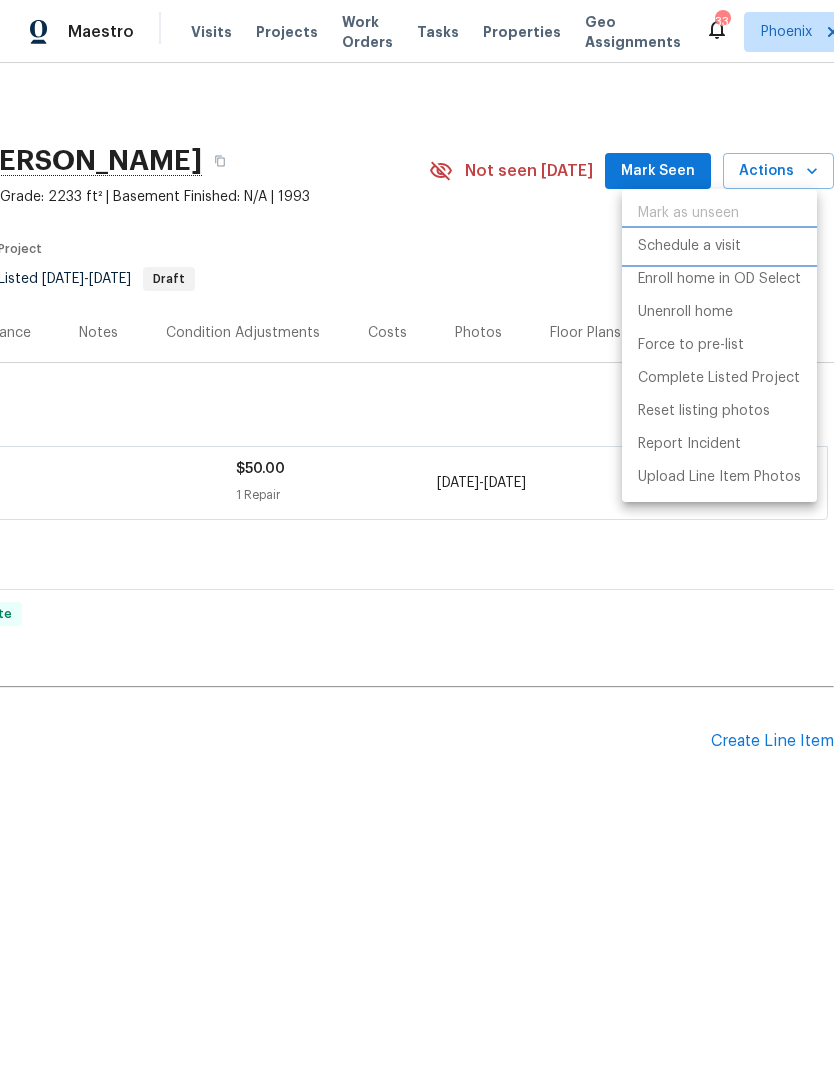 click on "Schedule a visit" at bounding box center (689, 246) 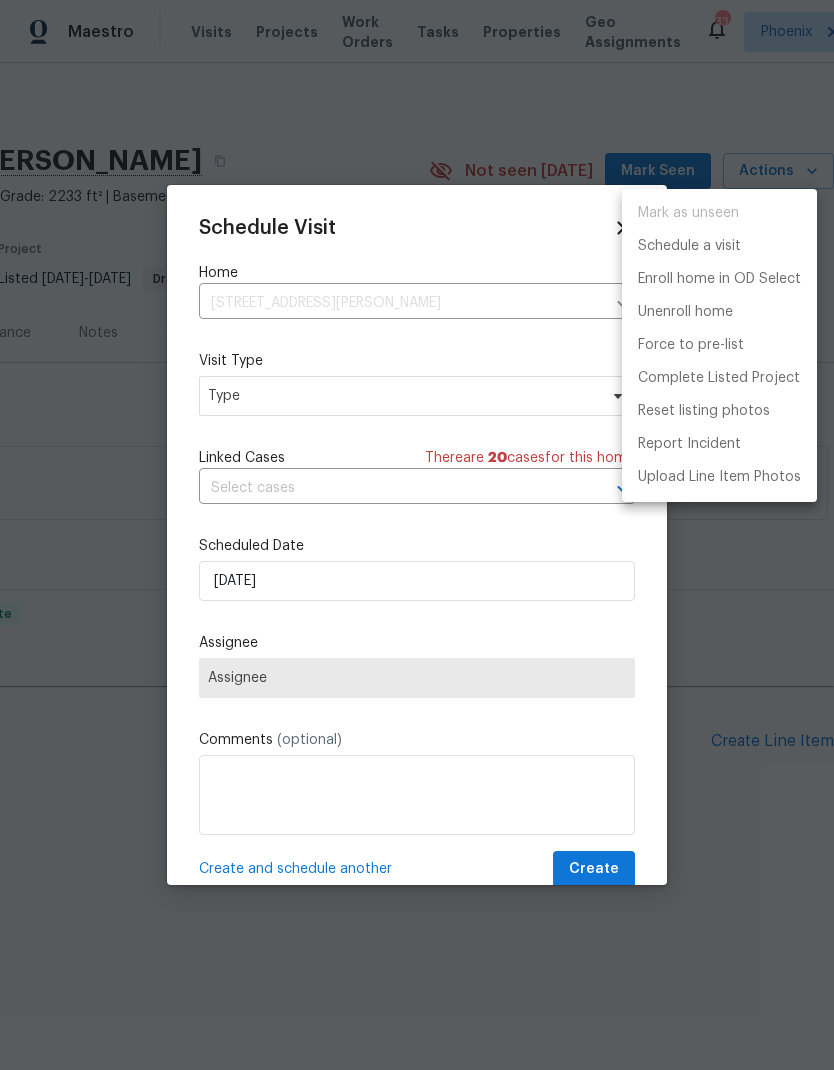 click at bounding box center (417, 535) 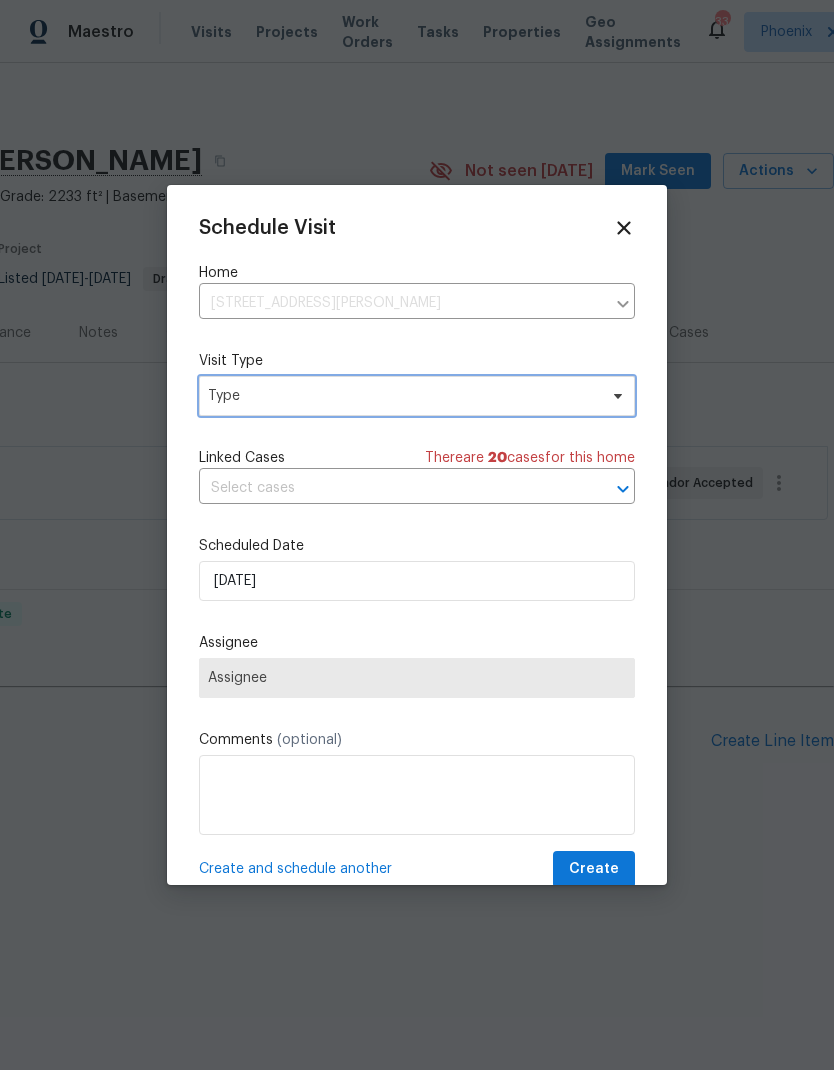 click on "Type" at bounding box center [402, 396] 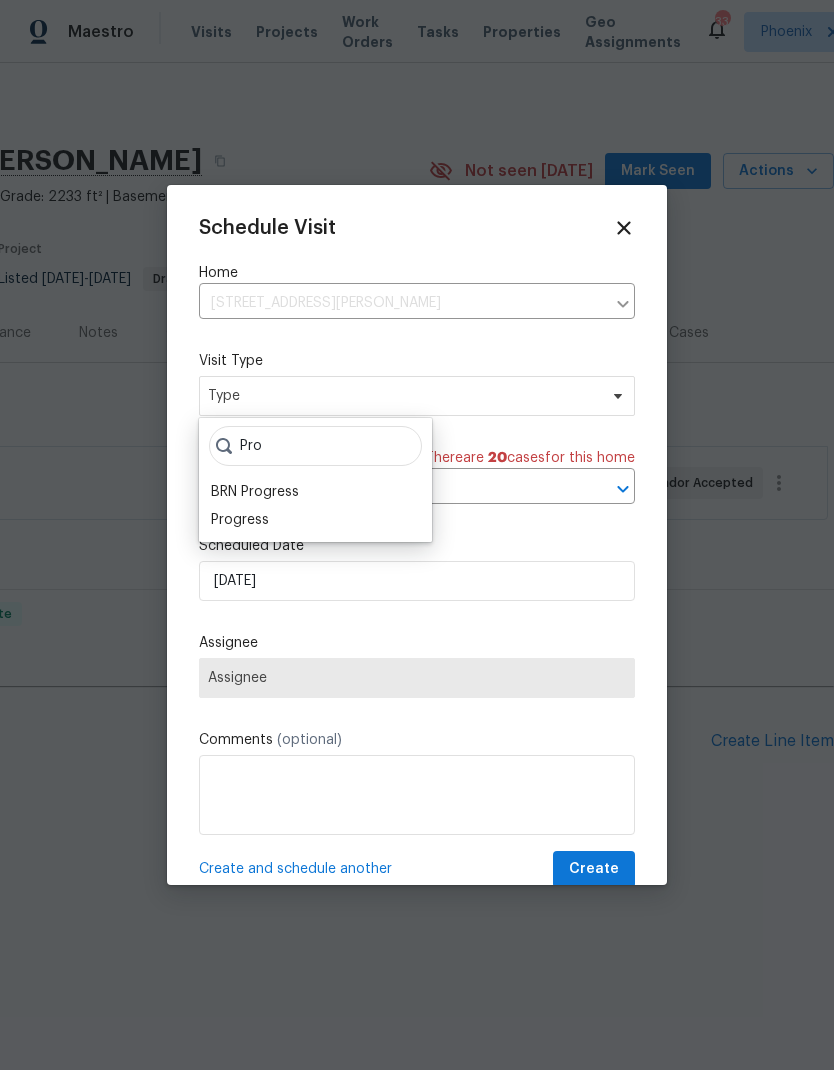 type on "Pro" 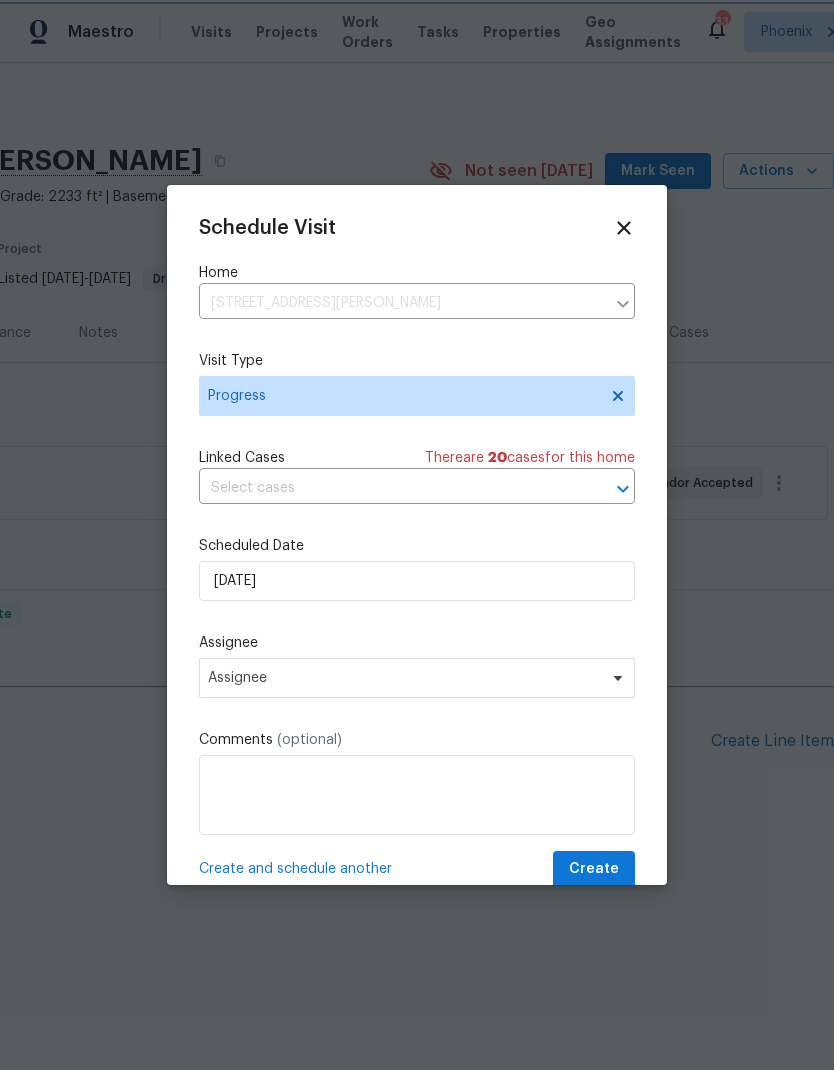 scroll, scrollTop: 0, scrollLeft: 0, axis: both 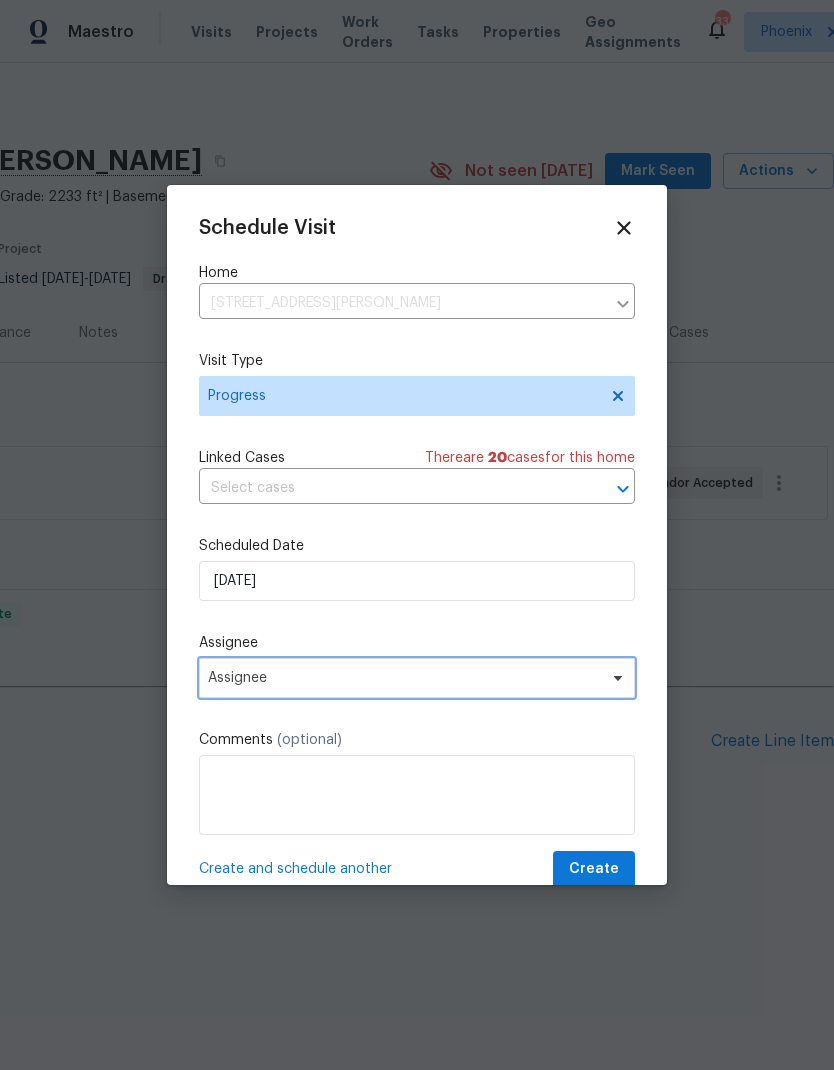 click on "Assignee" at bounding box center [417, 678] 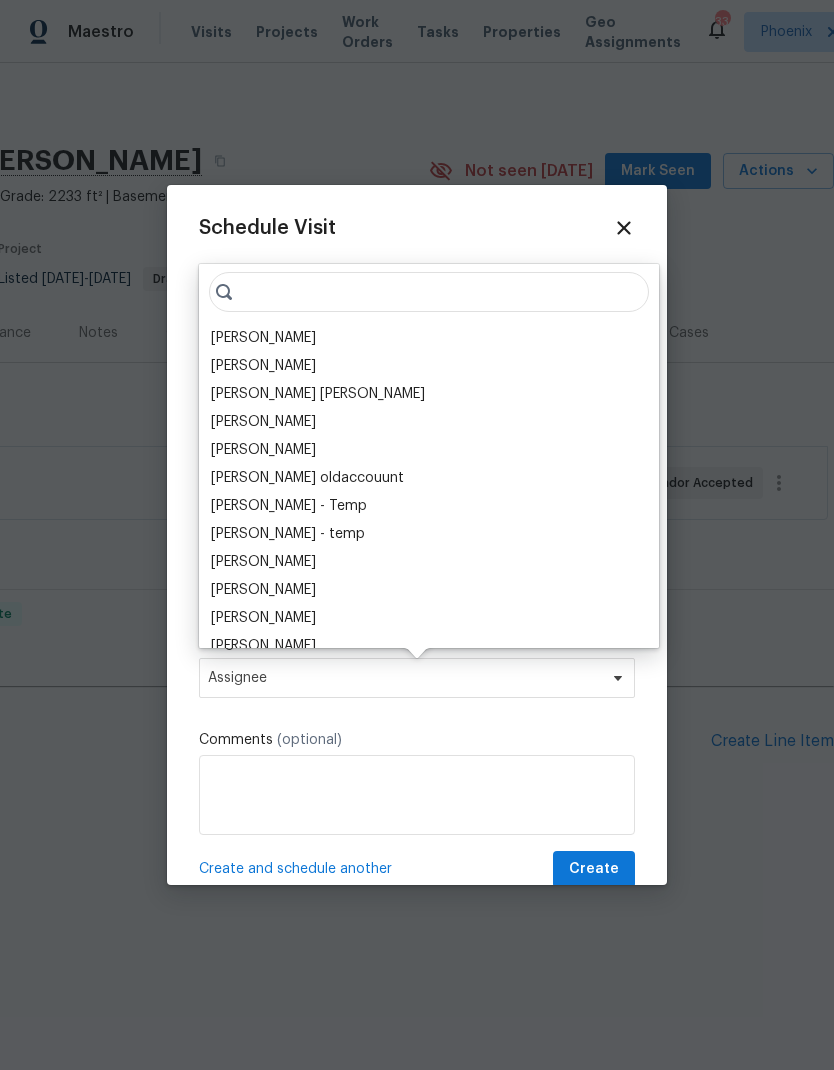 click on "[PERSON_NAME]" at bounding box center [263, 338] 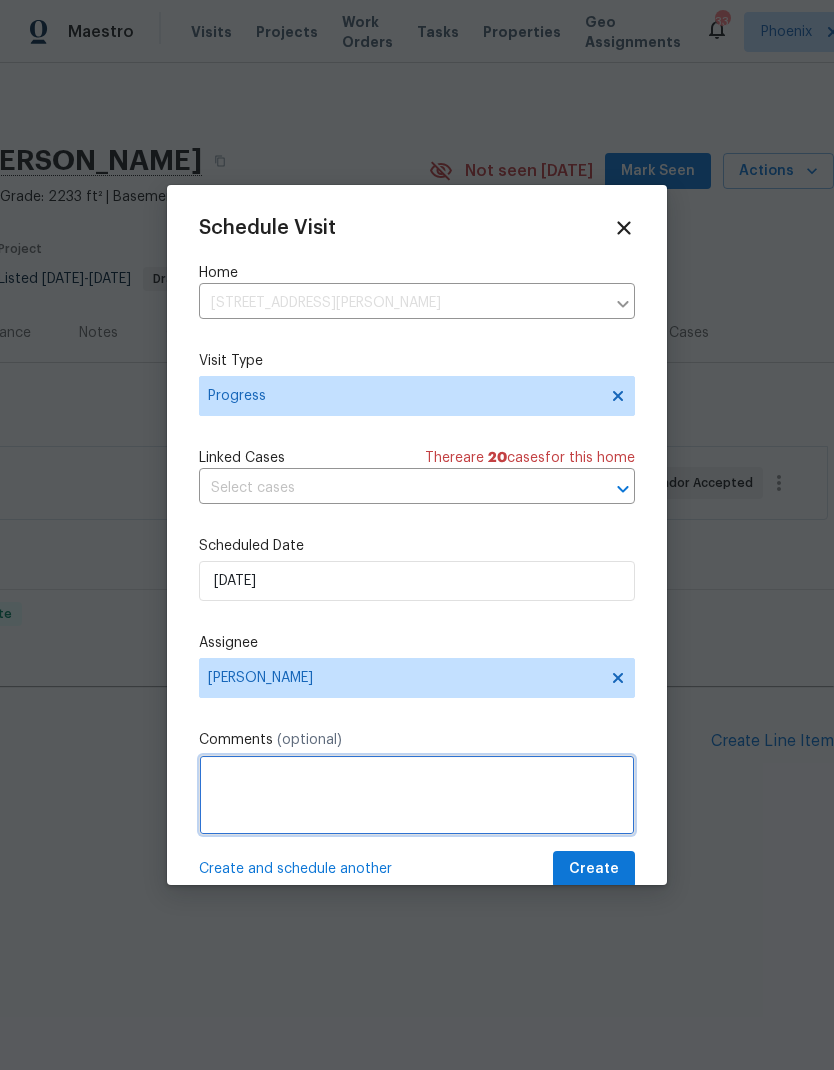 click at bounding box center (417, 795) 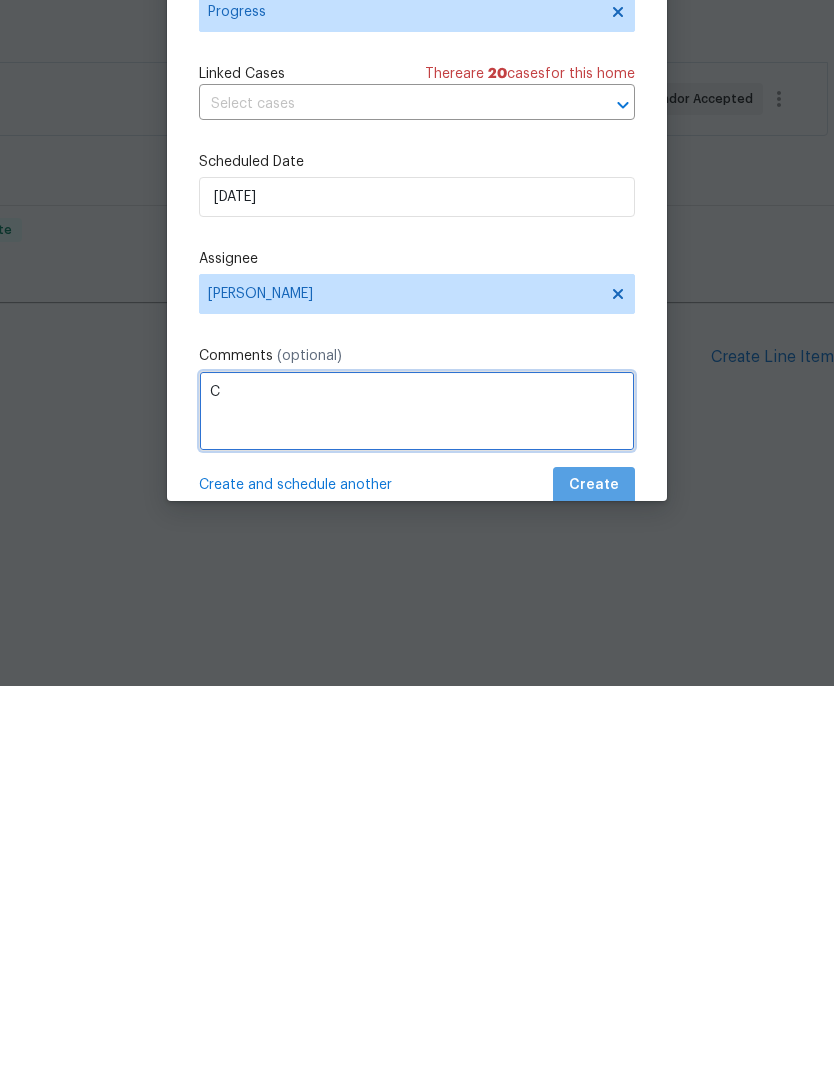 type on "C" 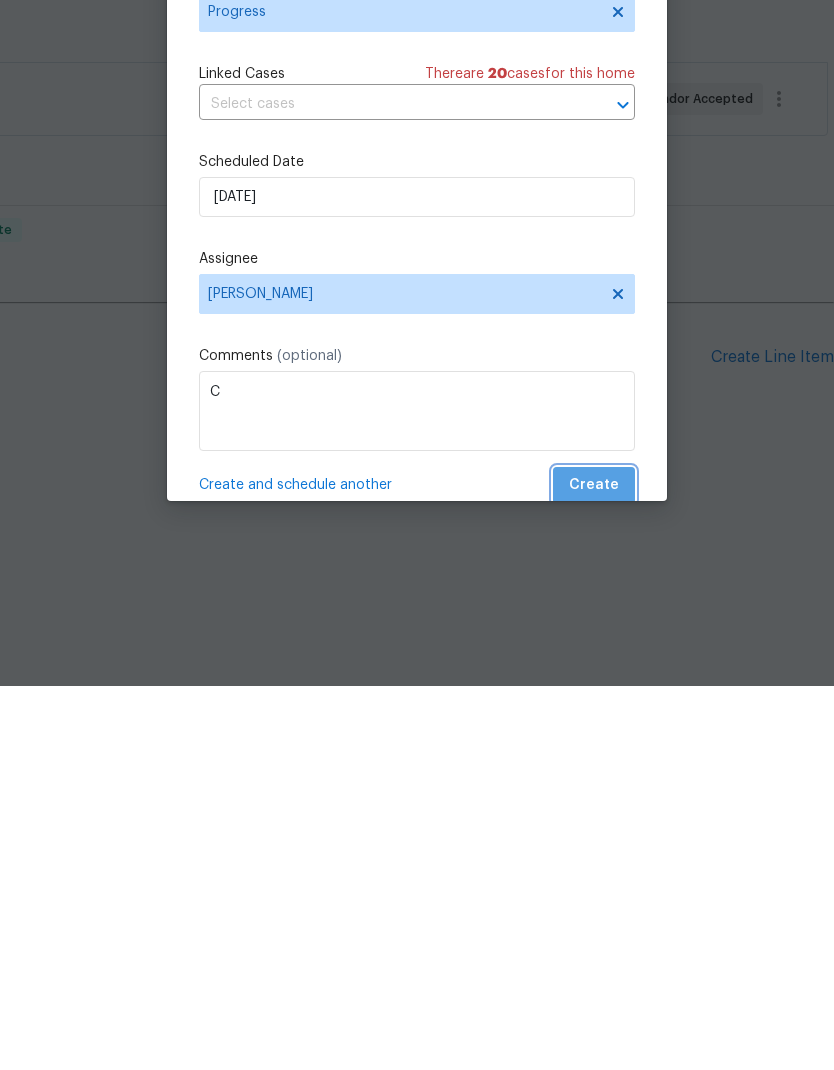 click on "Create" at bounding box center (594, 869) 